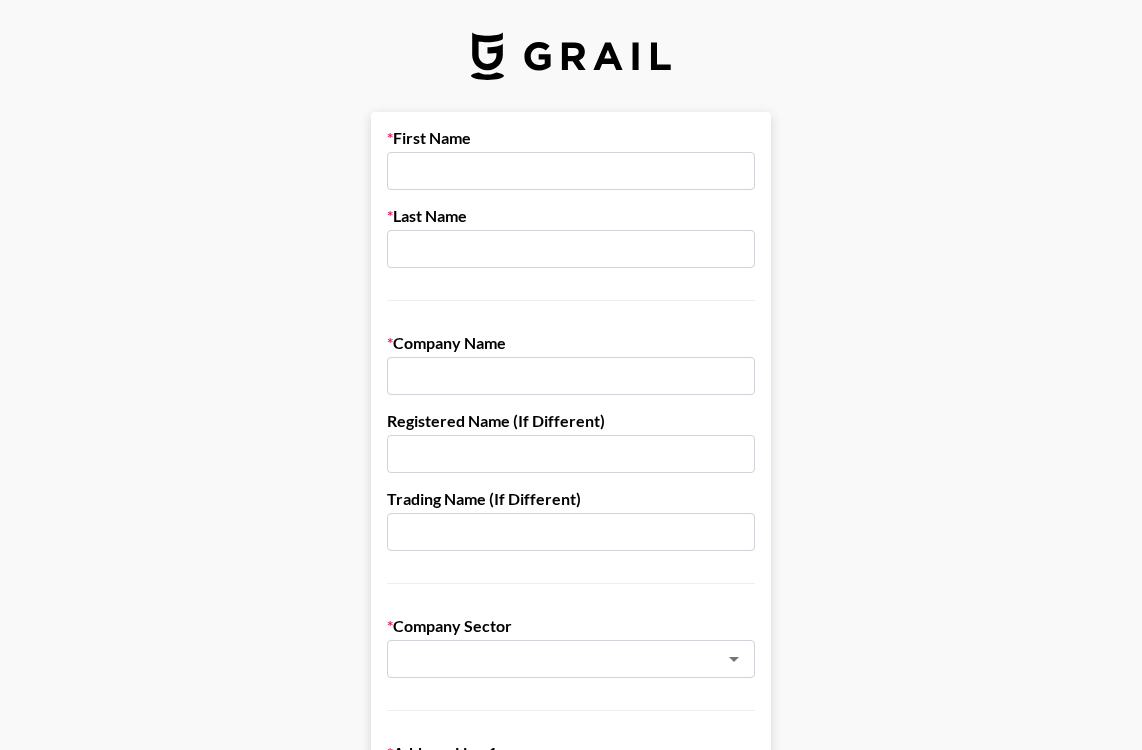 scroll, scrollTop: 0, scrollLeft: 0, axis: both 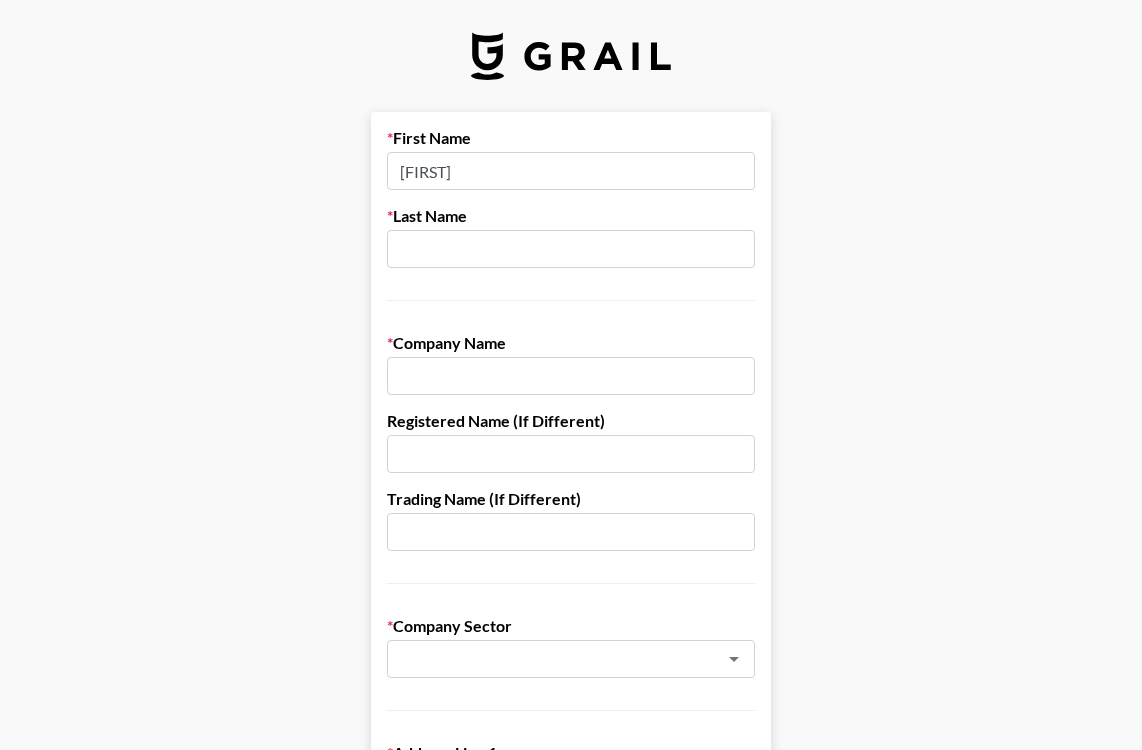 type on "[FIRST]" 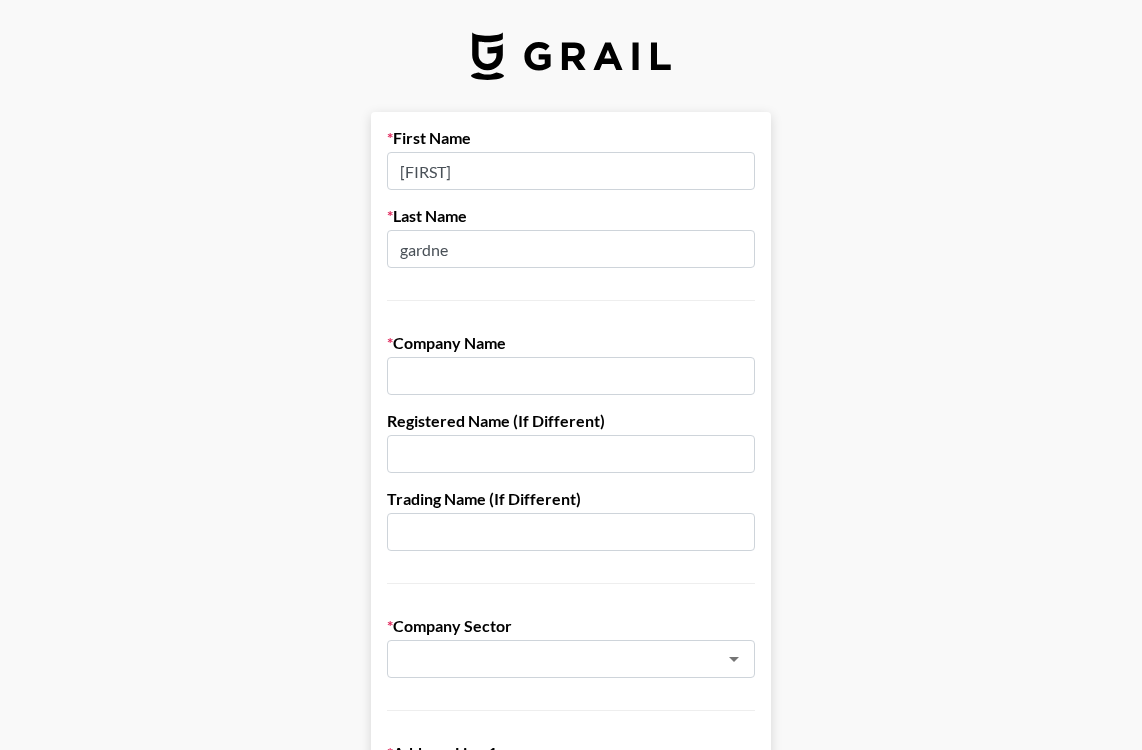 type on "[LAST]" 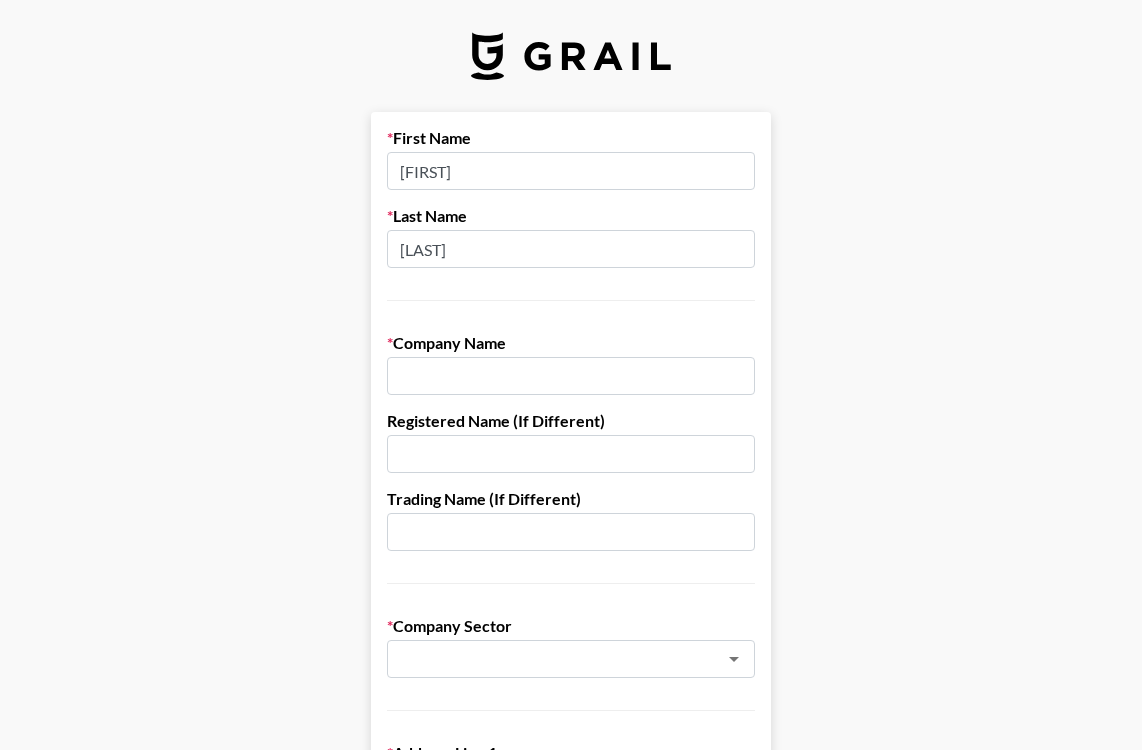 click on "[LAST]" at bounding box center [571, 249] 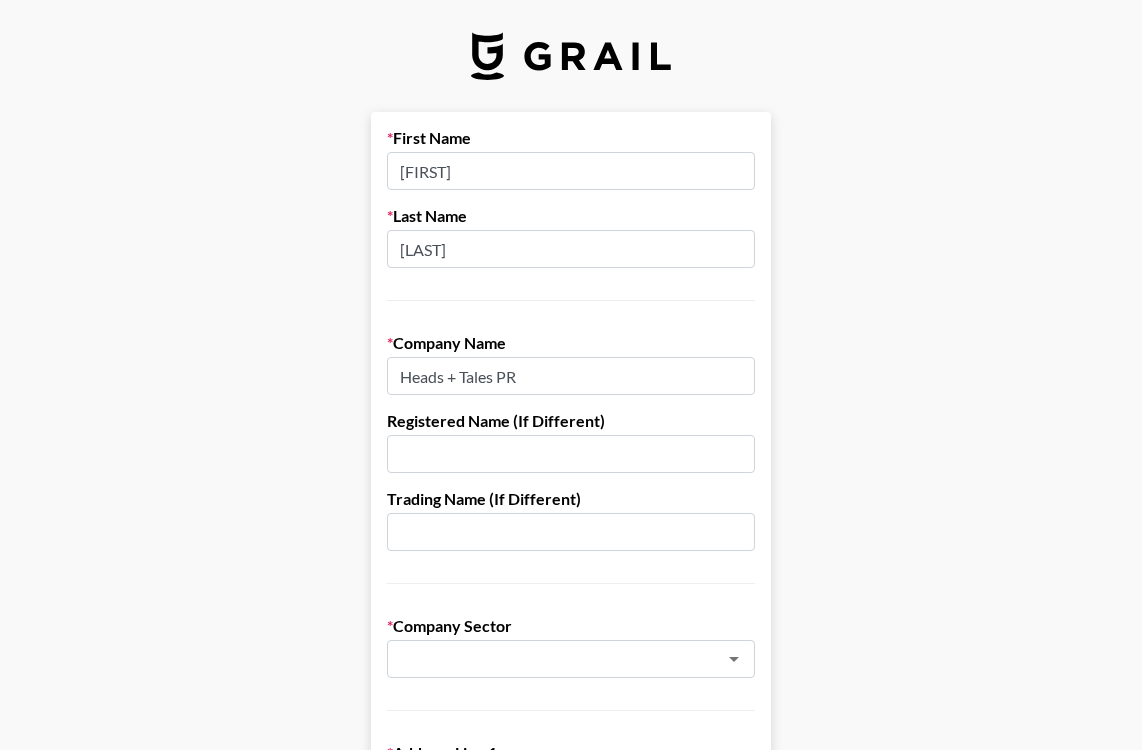 type on "Heads + Tales PR" 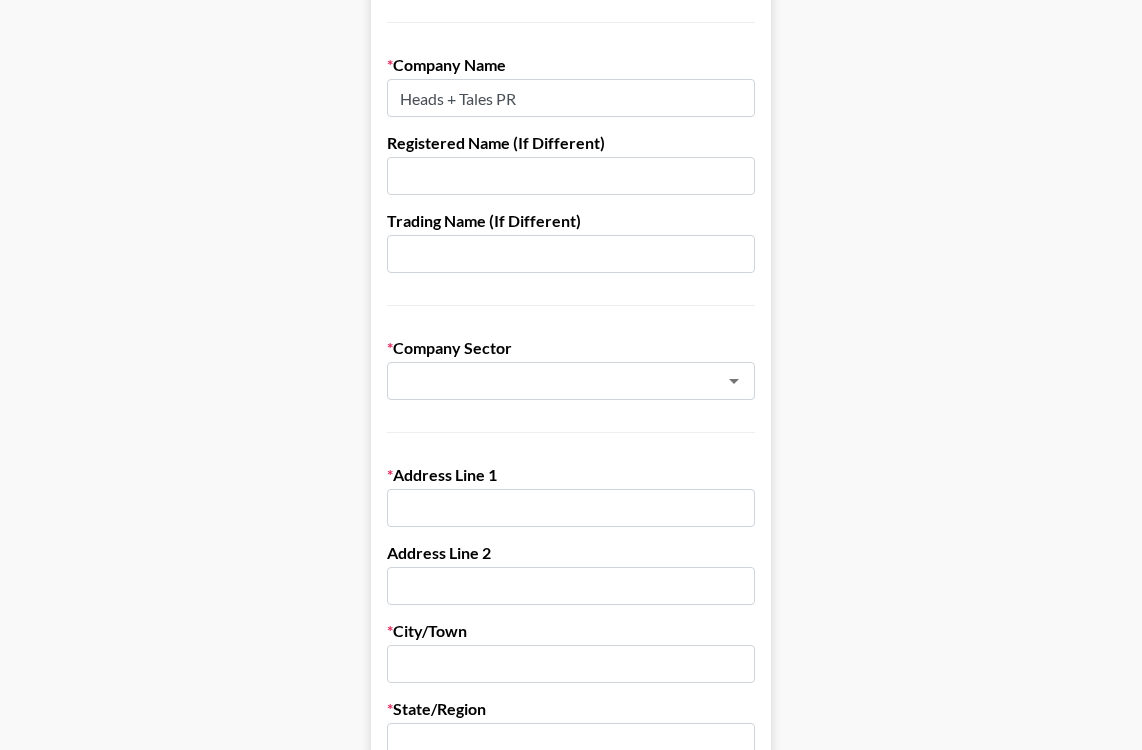 scroll, scrollTop: 323, scrollLeft: 0, axis: vertical 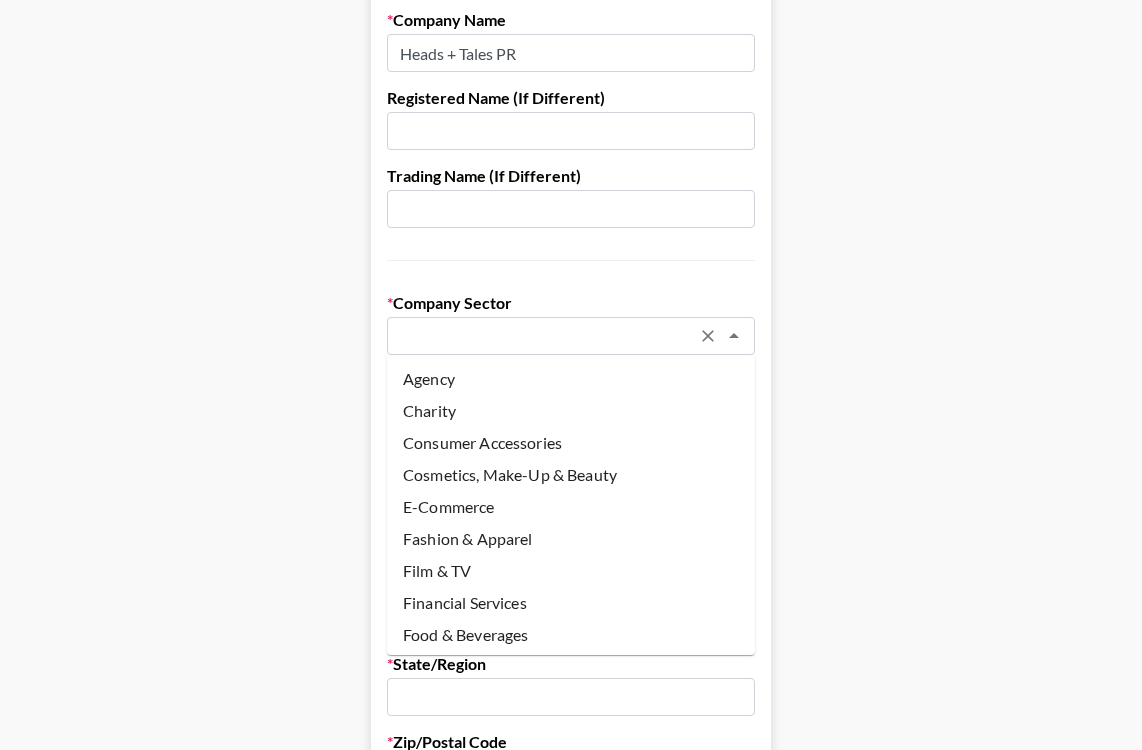 click at bounding box center (544, 336) 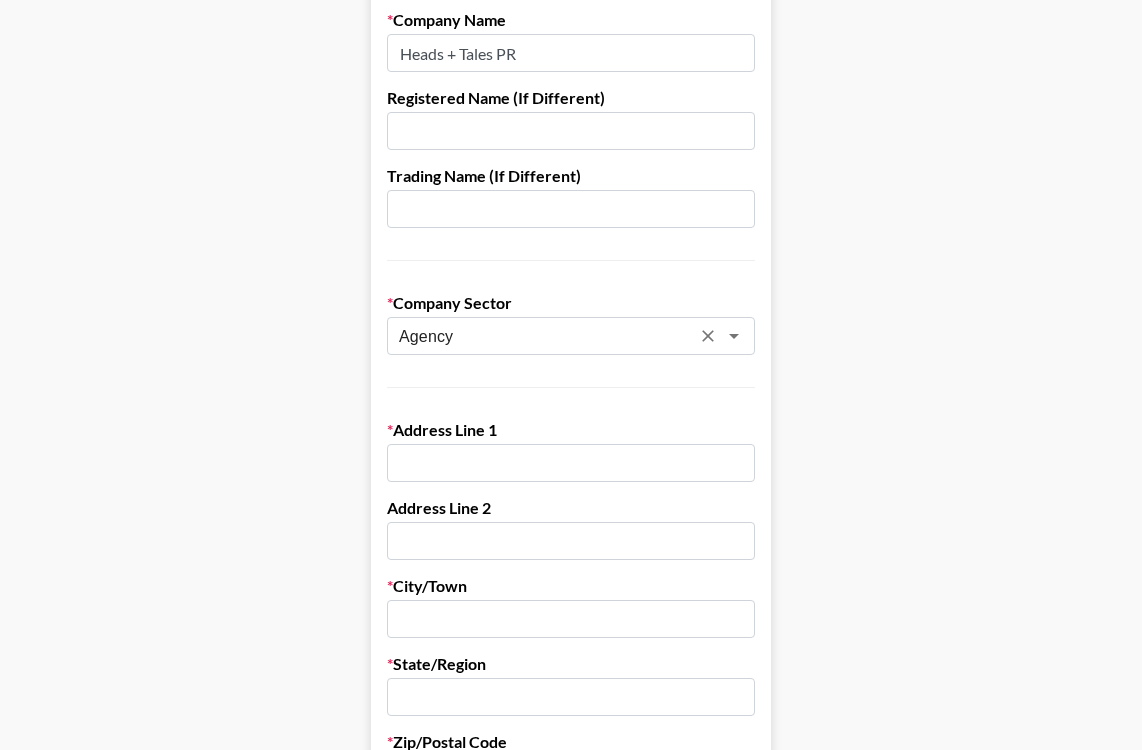 click on "First Name [FIRST] Last Name [LAST] Company Name Heads + Tales PR Registered Name (If Different) Trading Name (If Different) Company Sector Agency ​ Address Line 1 Address Line 2 City/Town State/Region Zip/Postal Code Country ​ If you don't have a billing department, enter your own info below instead. Billing/Finance Dep. Email Billing/Finance Dep. Phone Number VAT Number (UK/EU Only) Organization Number (if different) Do you agree to the Grail Talent Payment terms ? Yes, I agree Save My Info" at bounding box center [571, 632] 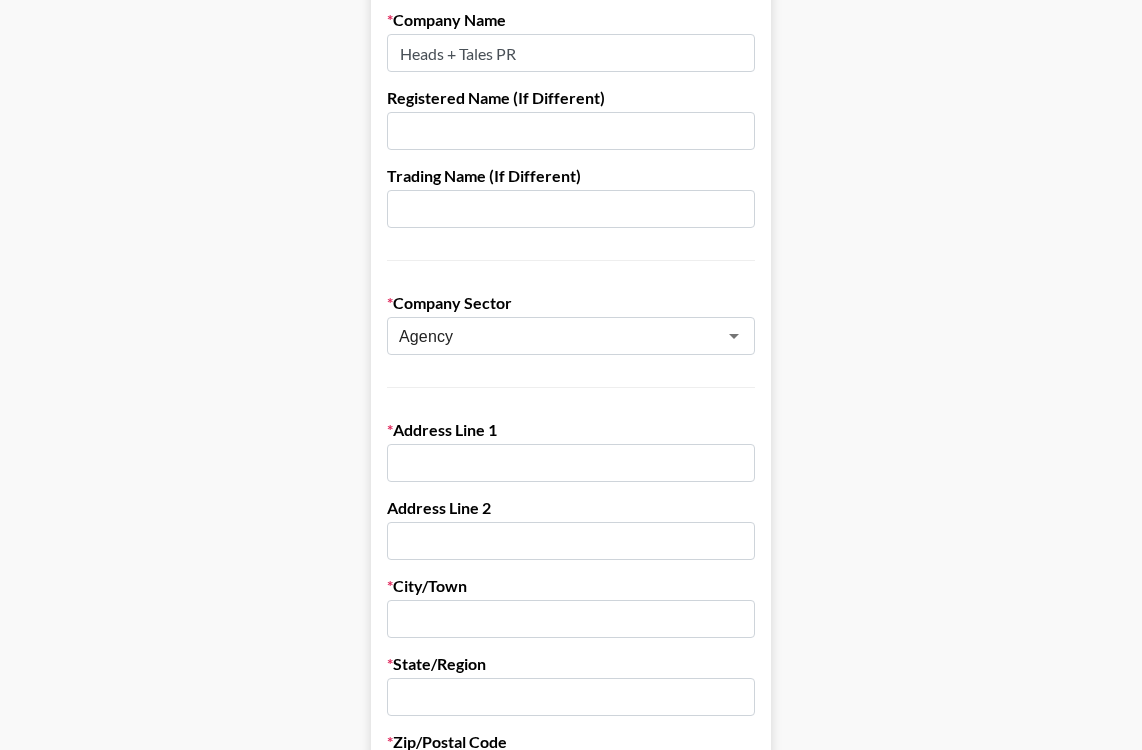 scroll, scrollTop: 463, scrollLeft: 0, axis: vertical 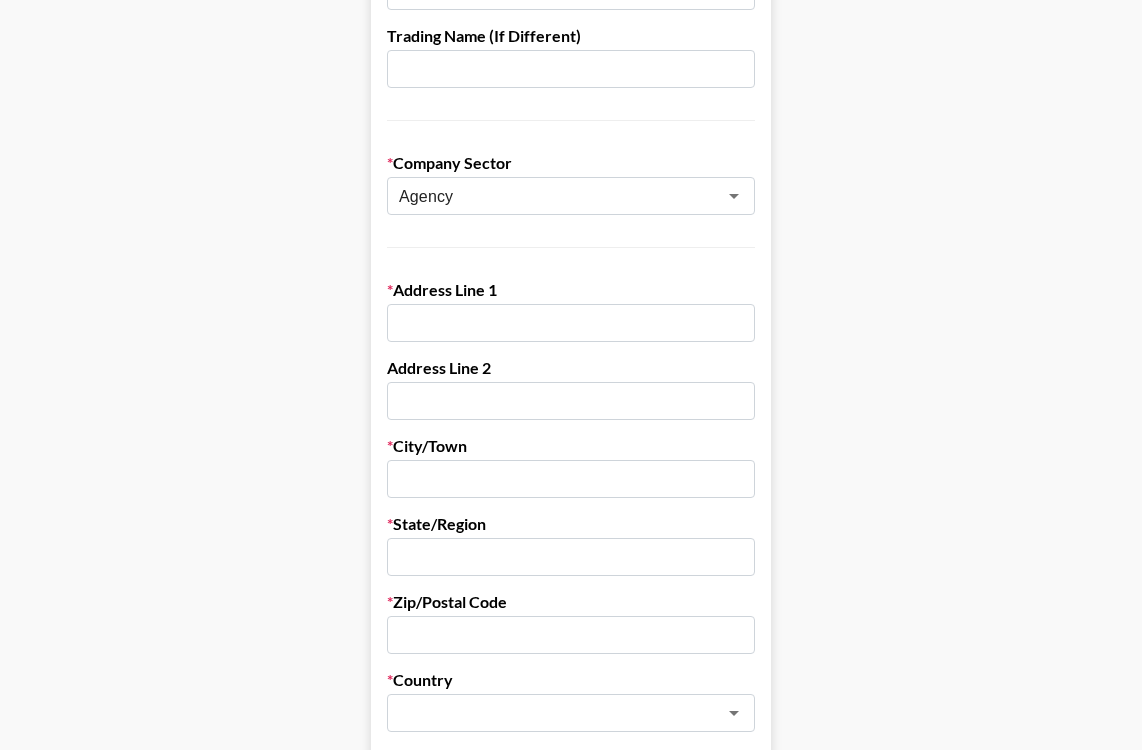 click at bounding box center [571, 323] 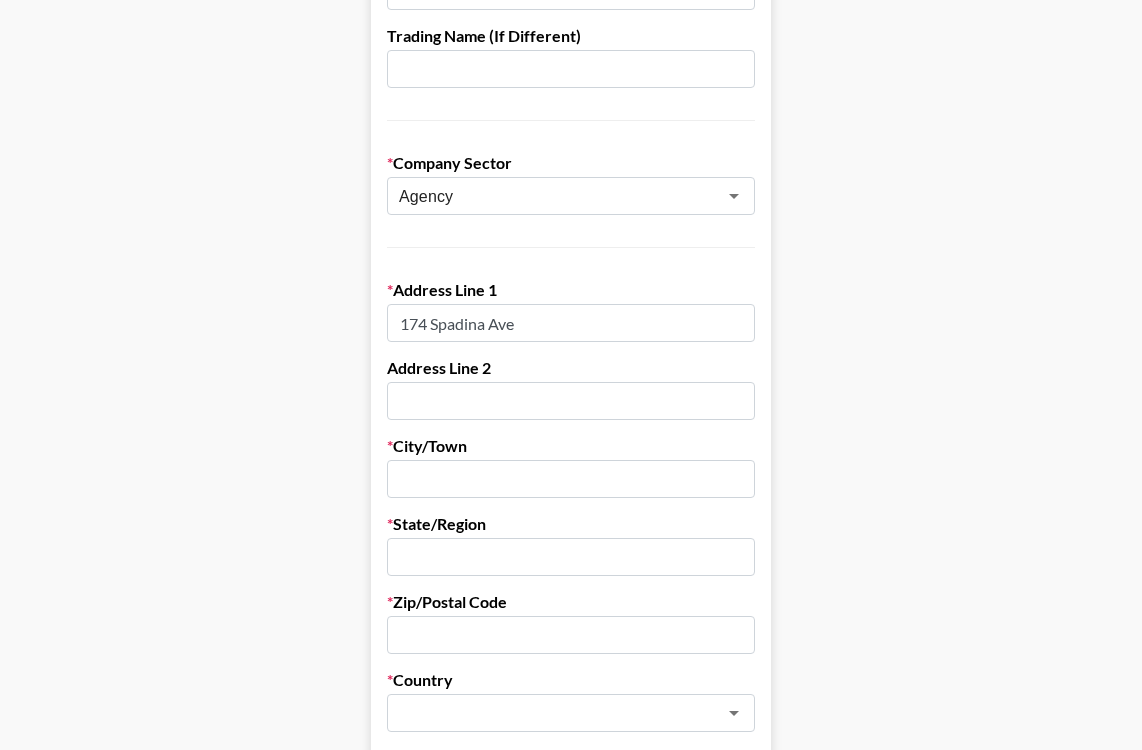 type on "[FIRST] [LAST]" 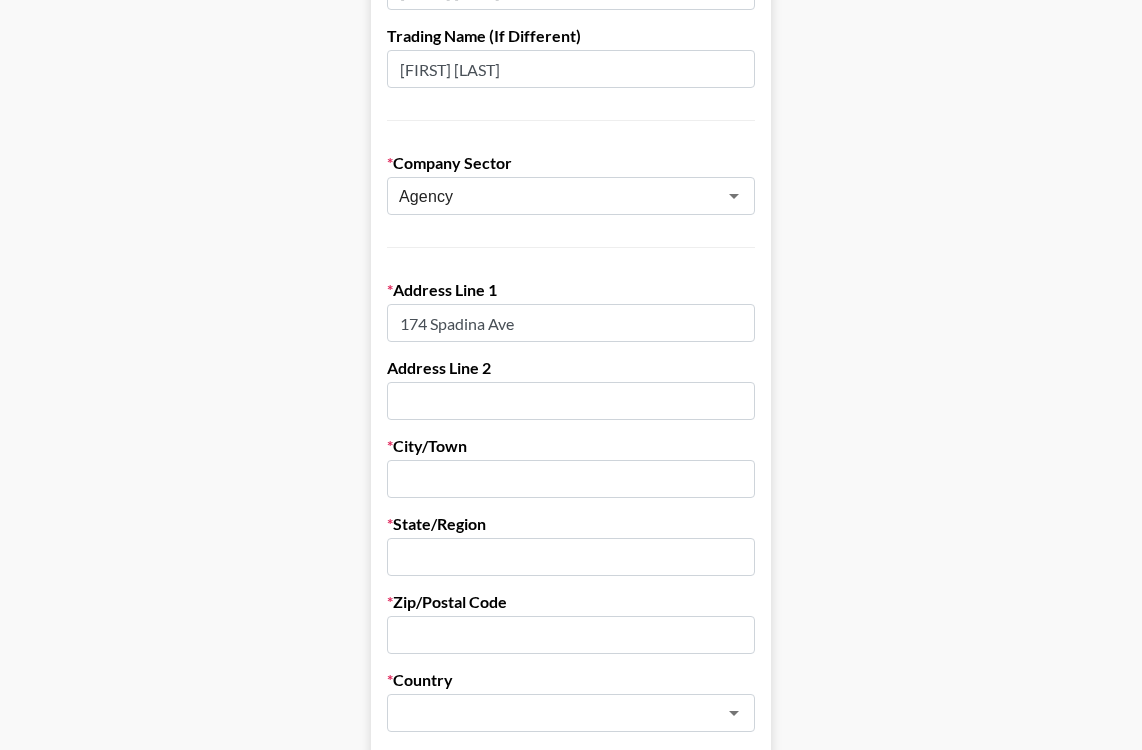 type on "100" 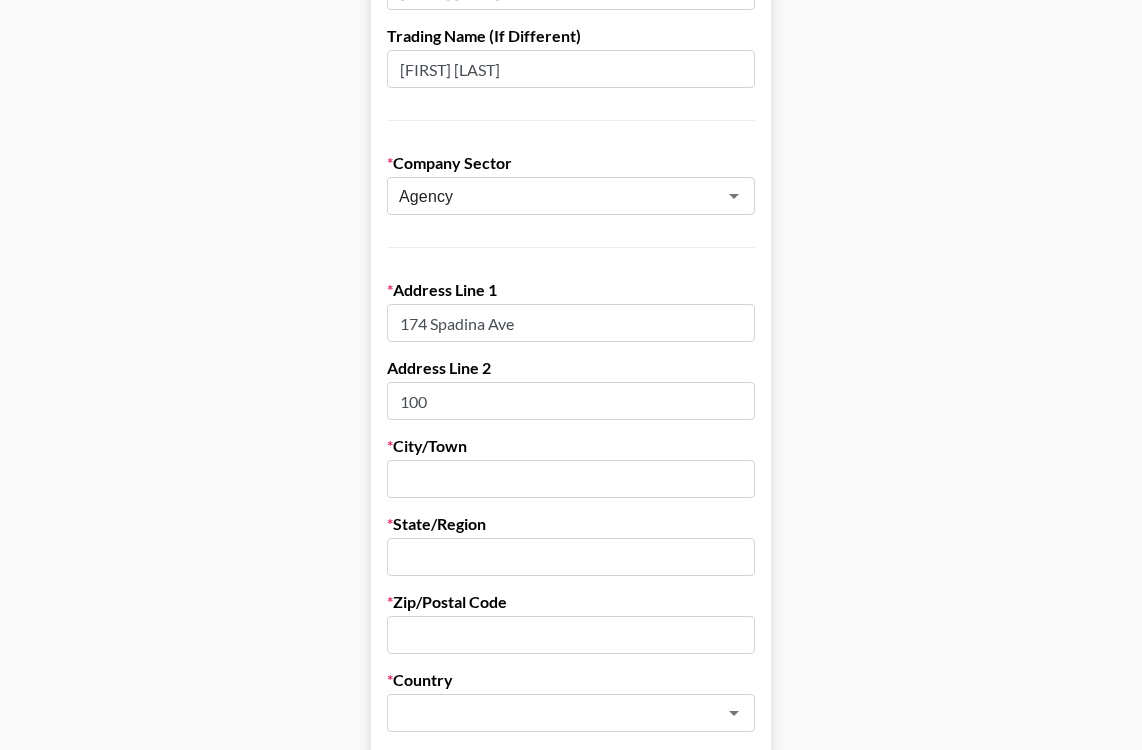 type on "Toronto" 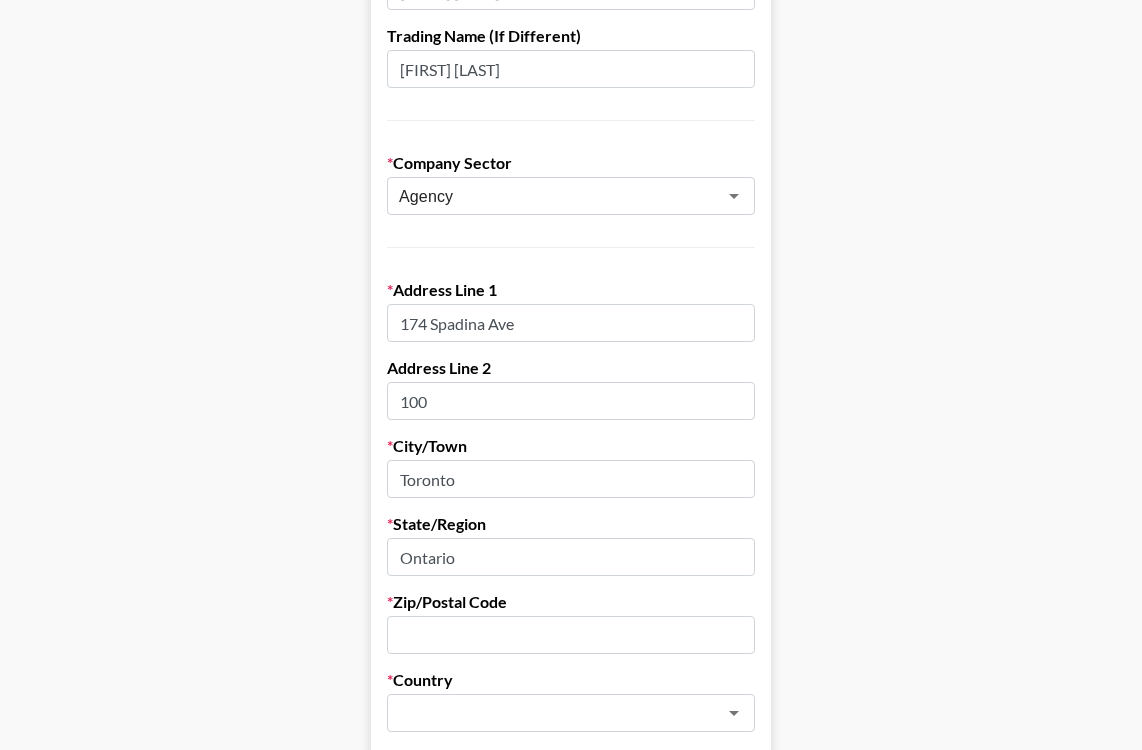 type on "[POSTAL_CODE]" 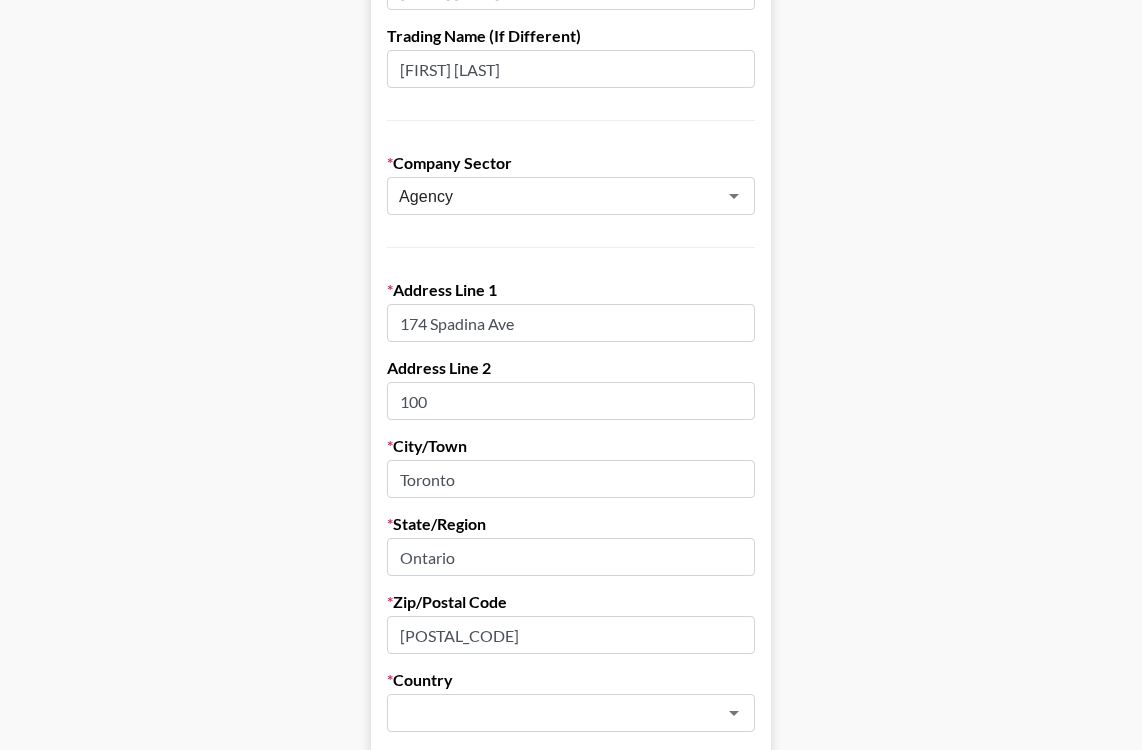 click on "First Name [FIRST] Last Name [LAST] Company Name Heads + Tales PR Registered Name (If Different) [FIRST] [LAST] Trading Name (If Different) [FIRST] [LAST] Company Sector Agency ​ Address Line 1 [NUMBER] [STREET] Address Line 2 [NUMBER] City/Town [CITY] State/Region [STATE] Zip/Postal Code [POSTAL_CODE] Country ​ If you don't have a billing department, enter your own info below instead. Billing/Finance Dep. Email Billing/Finance Dep. Phone Number VAT Number (UK/EU Only) Organization Number (if different) Do you agree to the Grail Talent Payment terms ? Yes, I agree Save My Info" at bounding box center (571, 492) 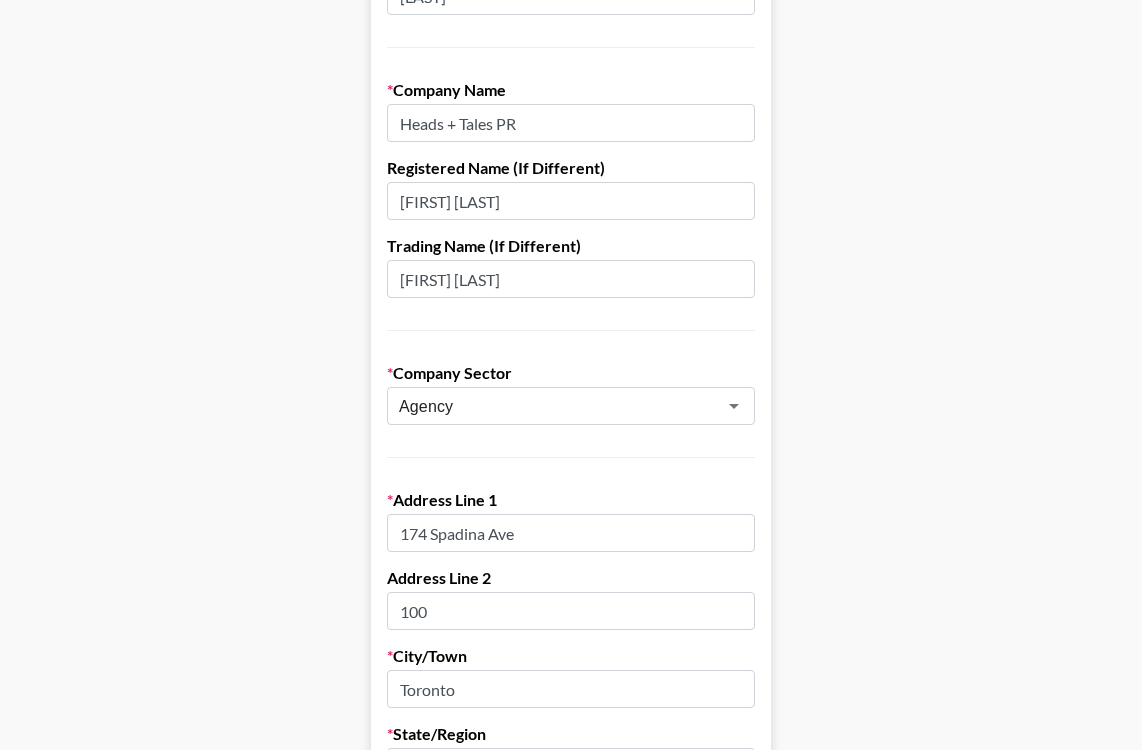 scroll, scrollTop: 250, scrollLeft: 0, axis: vertical 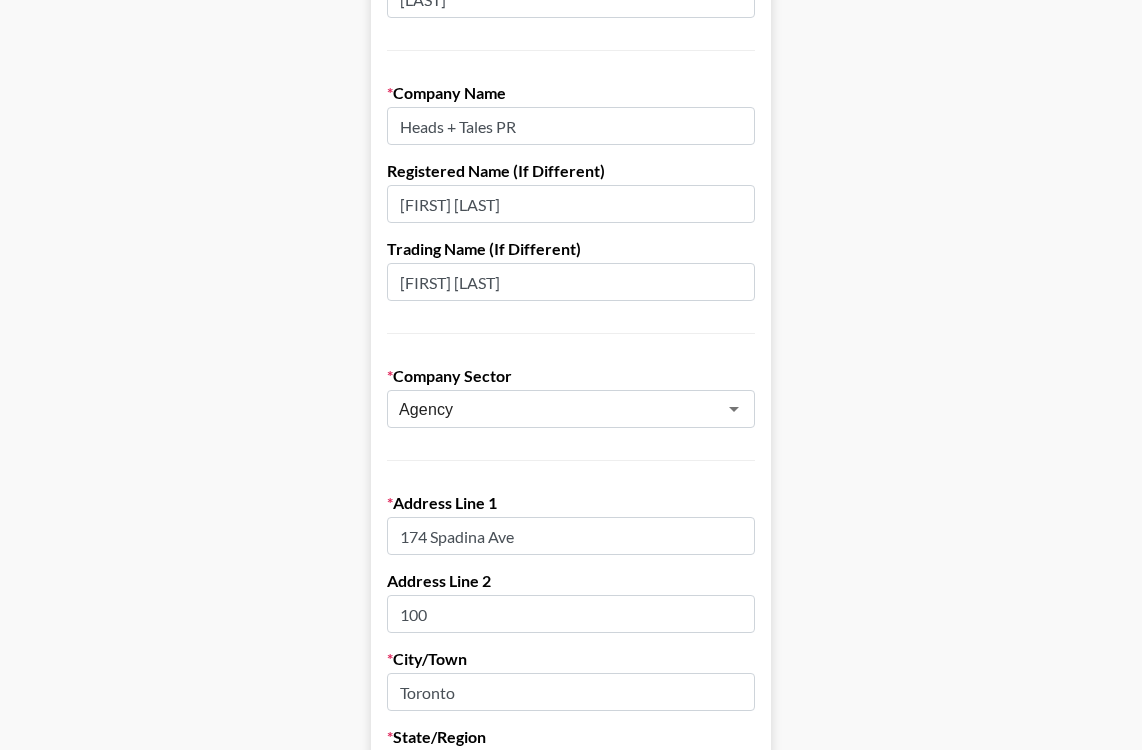 click on "[FIRST] [LAST]" at bounding box center [571, 282] 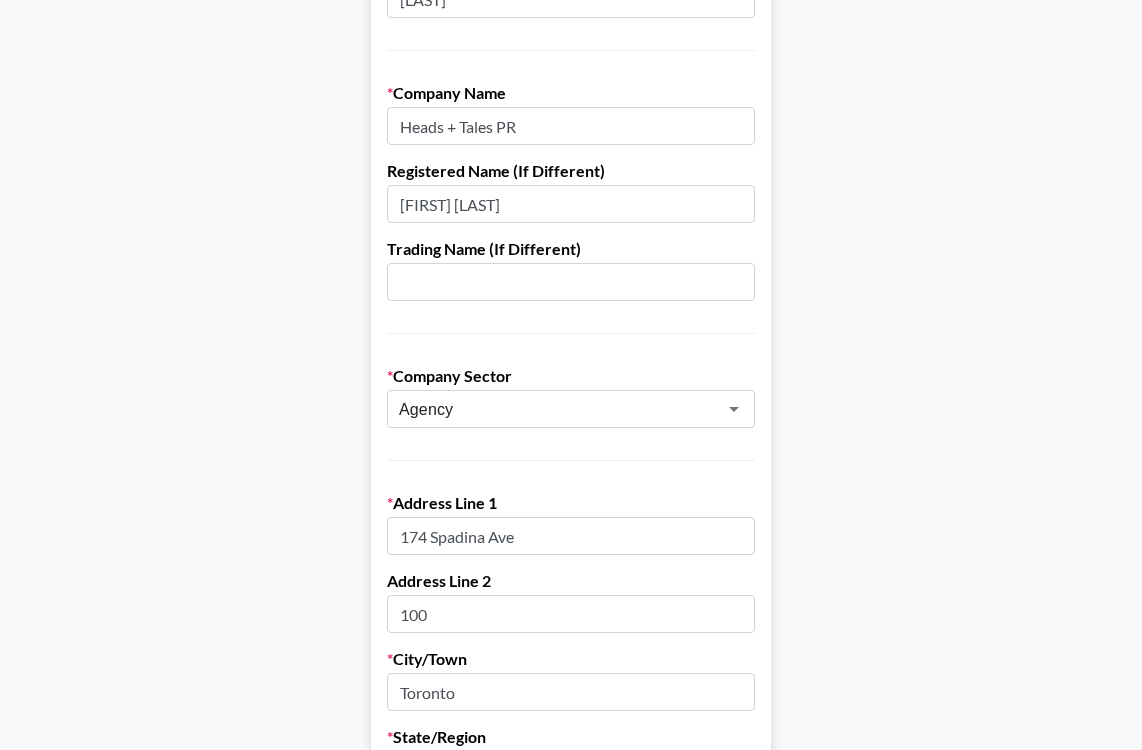 type 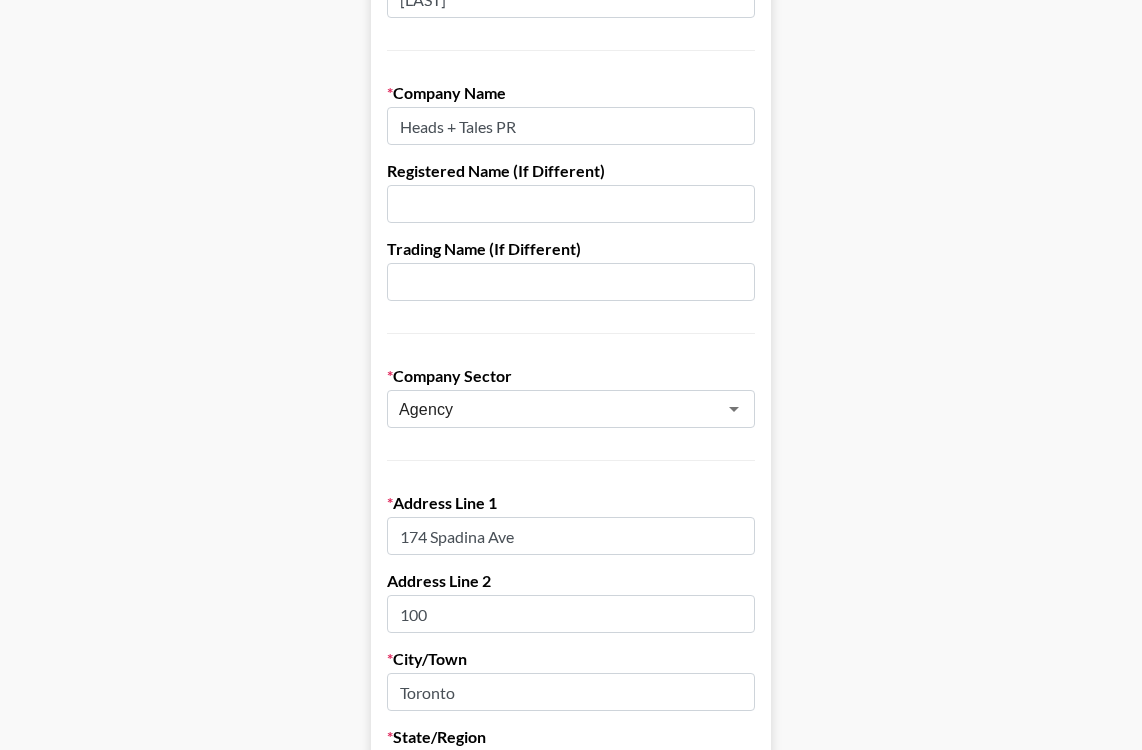 type 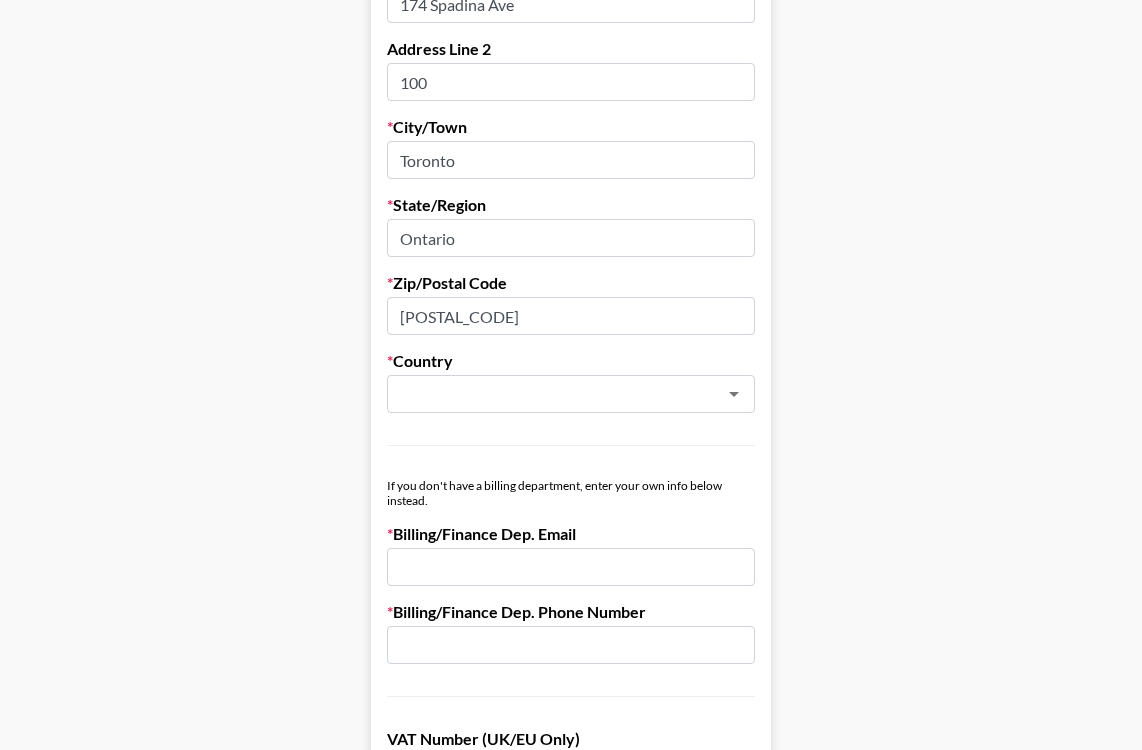 scroll, scrollTop: 846, scrollLeft: 0, axis: vertical 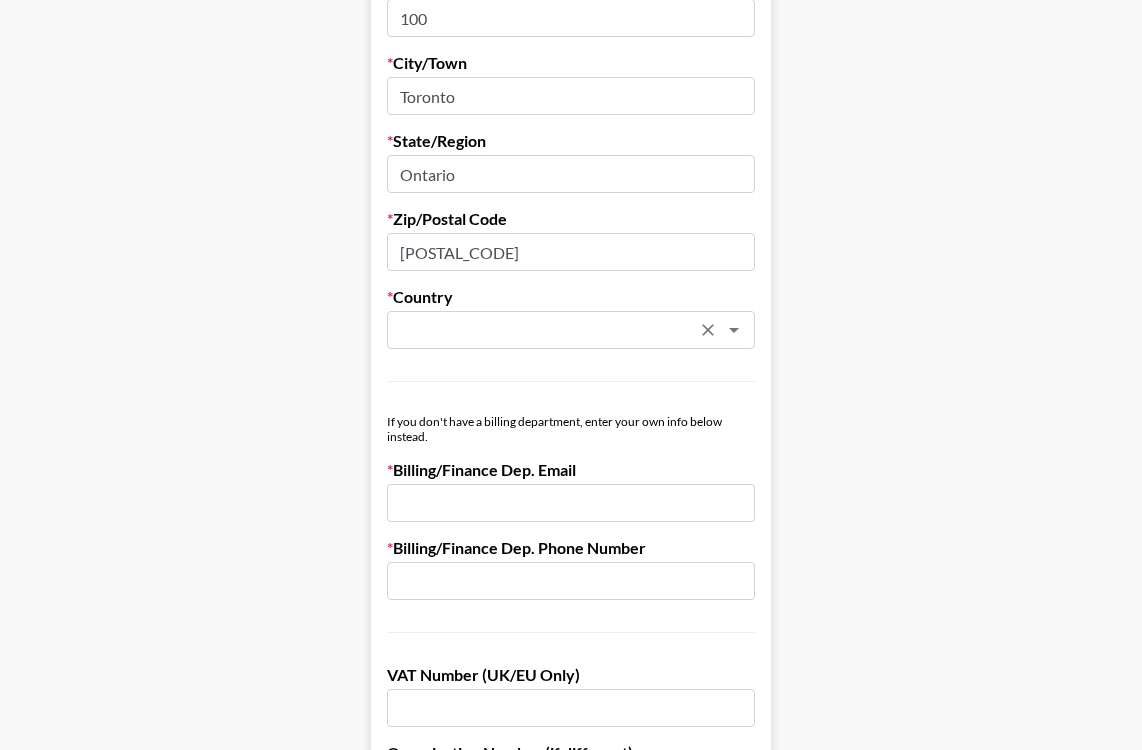 click 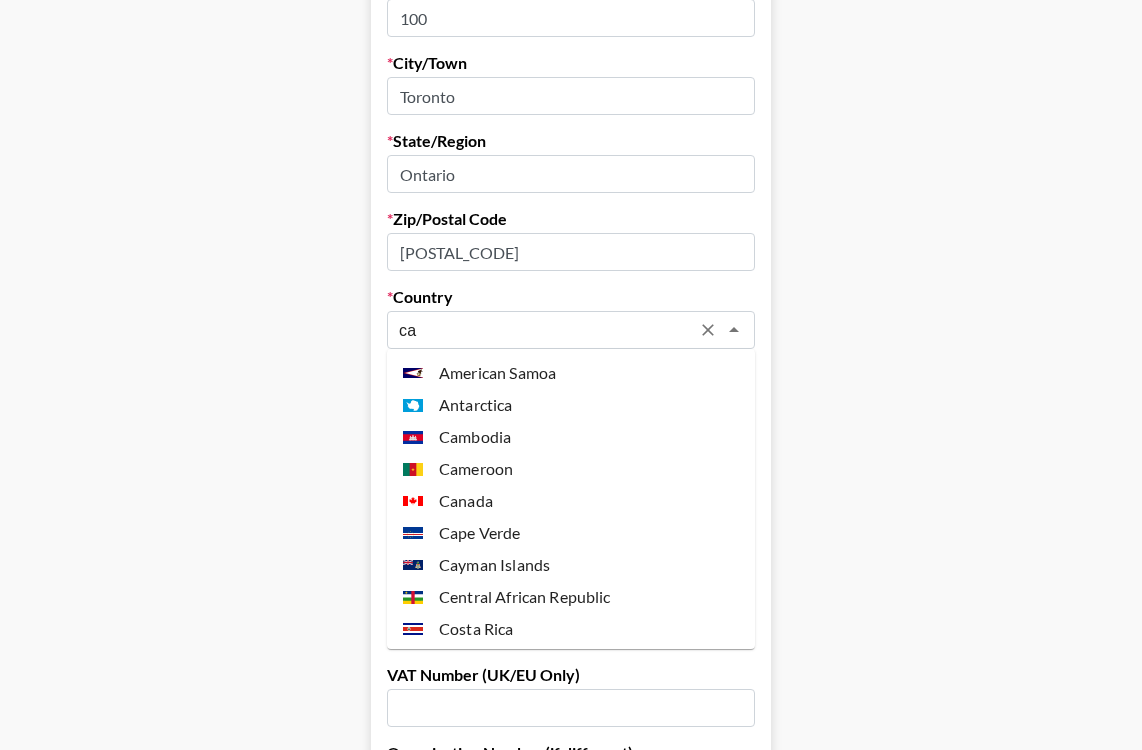 click on "Cape Verde" at bounding box center (571, 533) 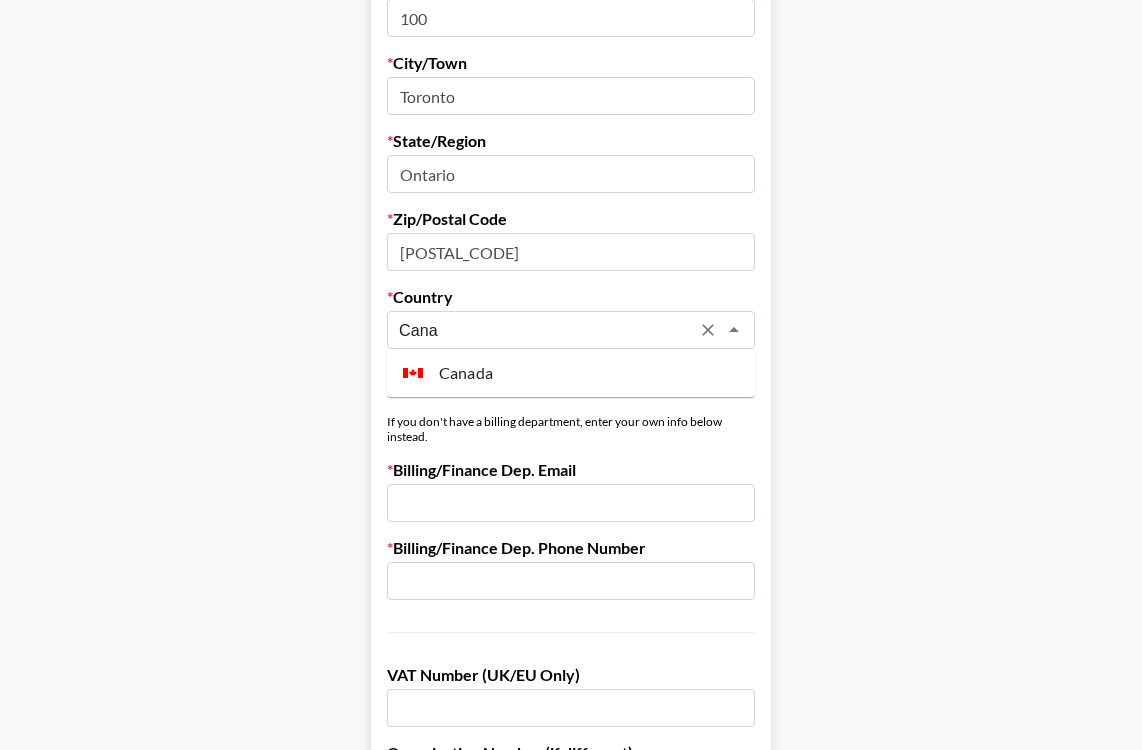 click on "Canada" at bounding box center (571, 373) 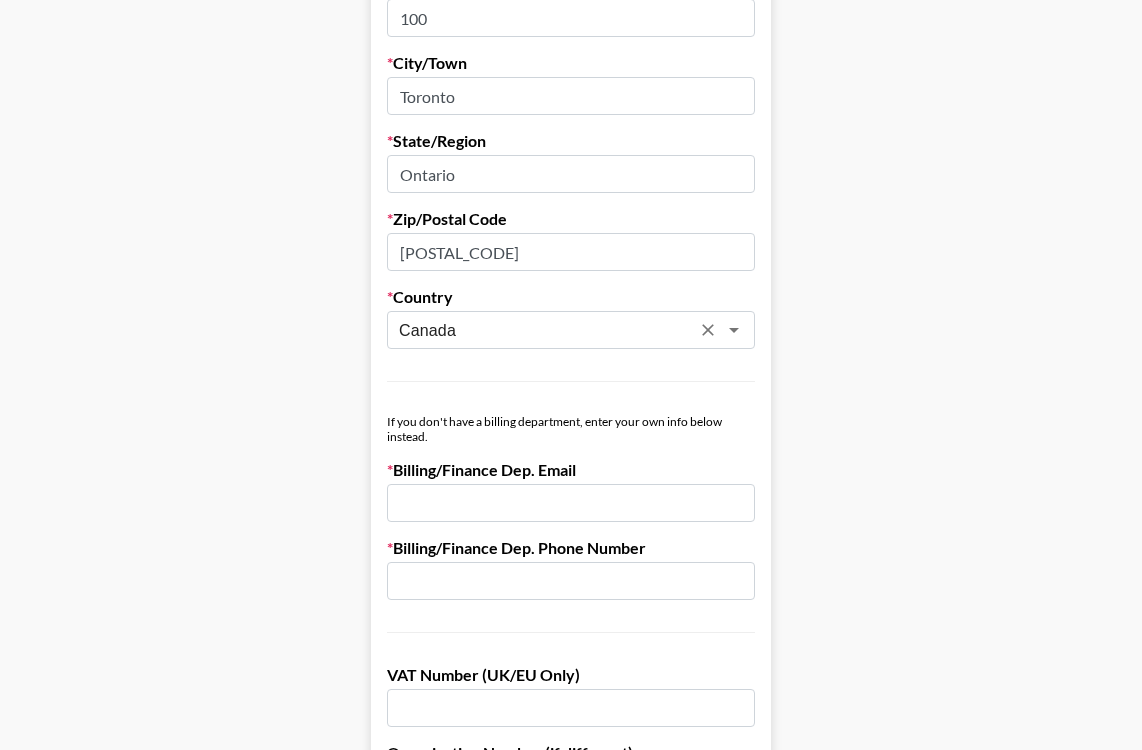 type on "Canada" 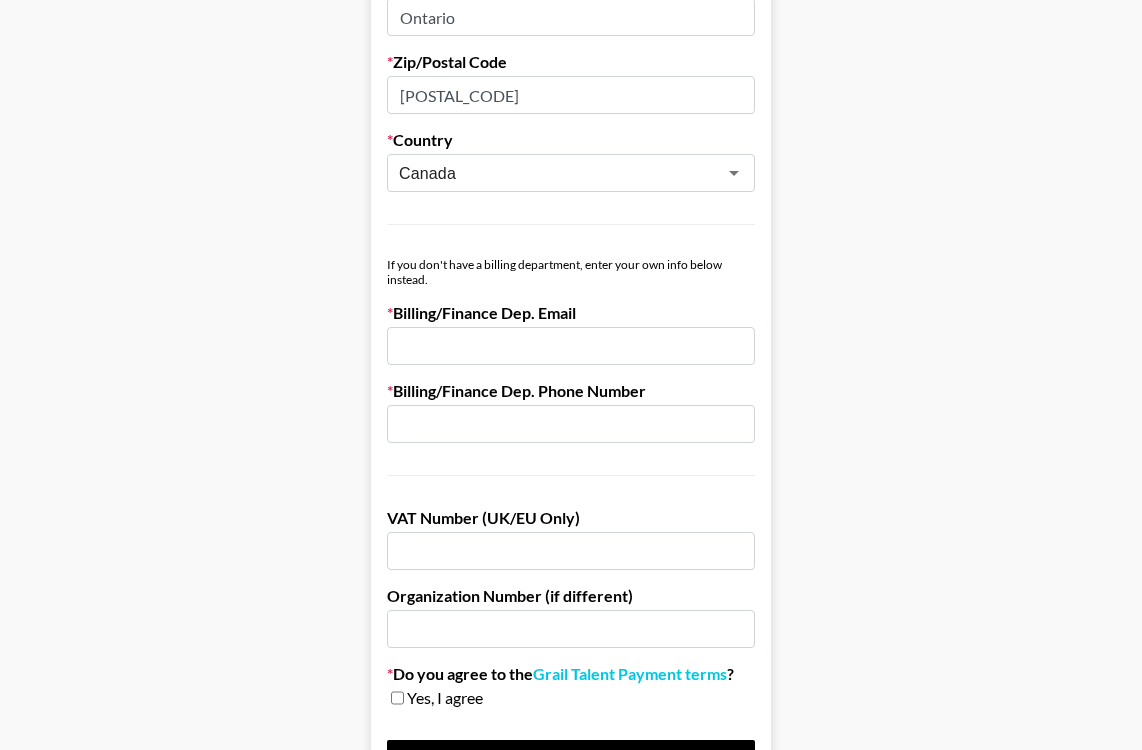 scroll, scrollTop: 1008, scrollLeft: 0, axis: vertical 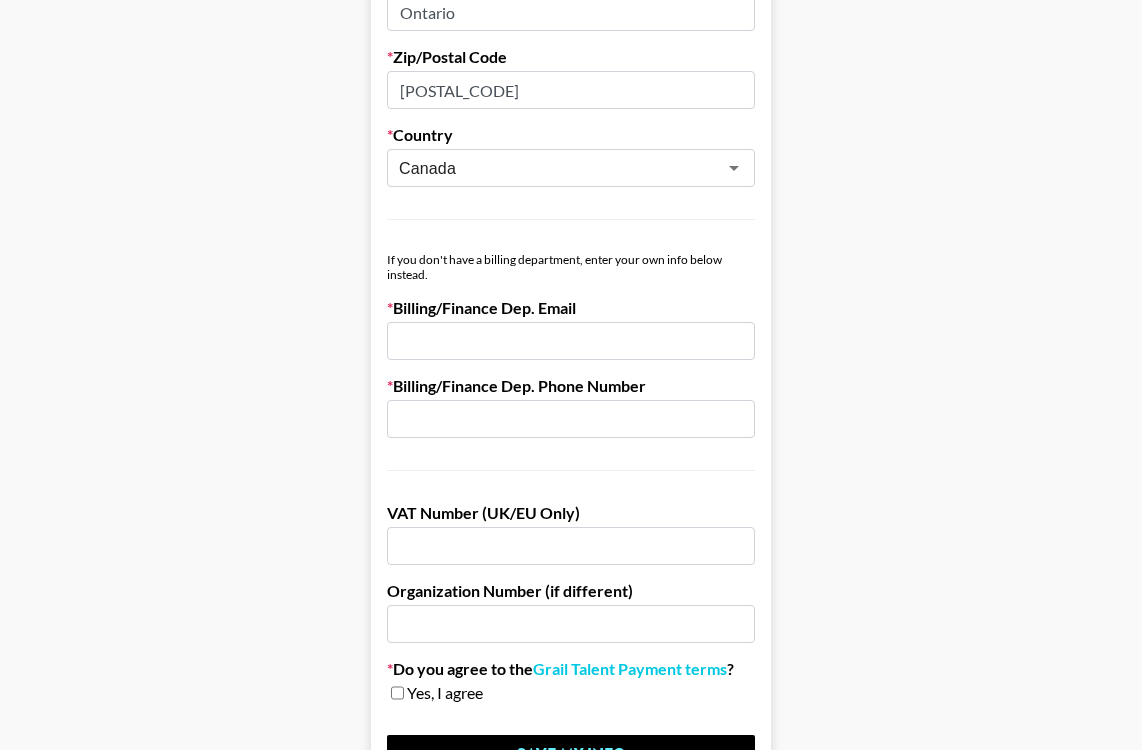 click at bounding box center [571, 341] 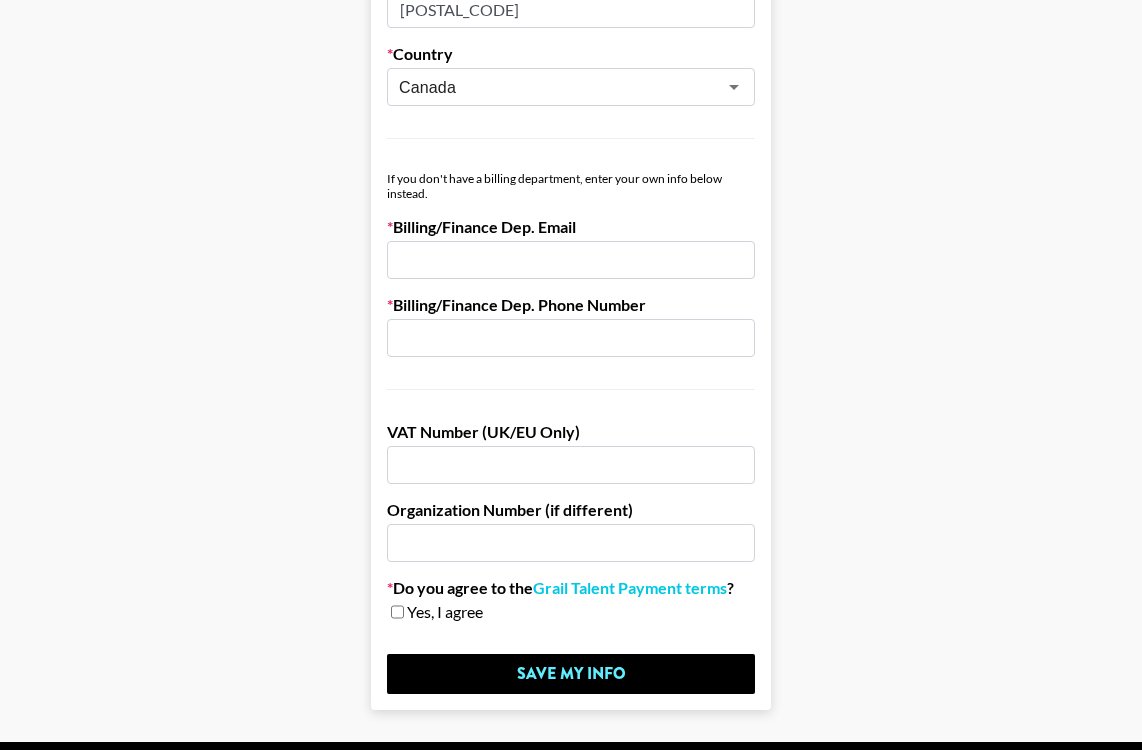 click at bounding box center [571, 260] 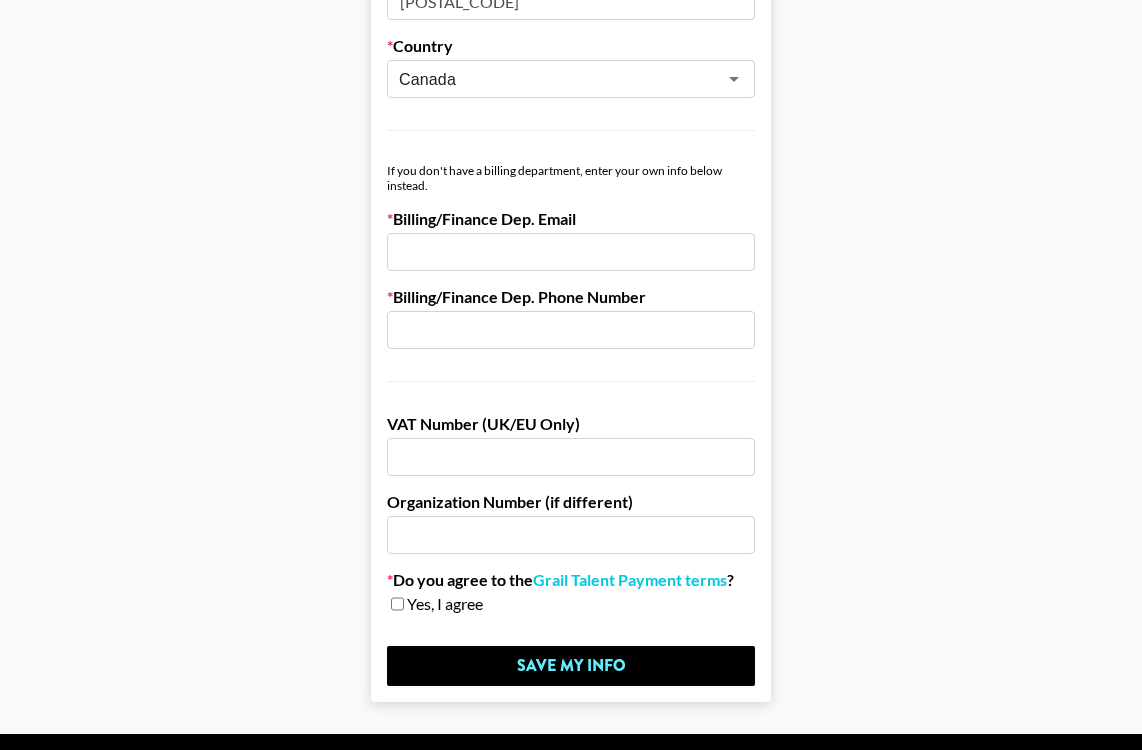 scroll, scrollTop: 1096, scrollLeft: 0, axis: vertical 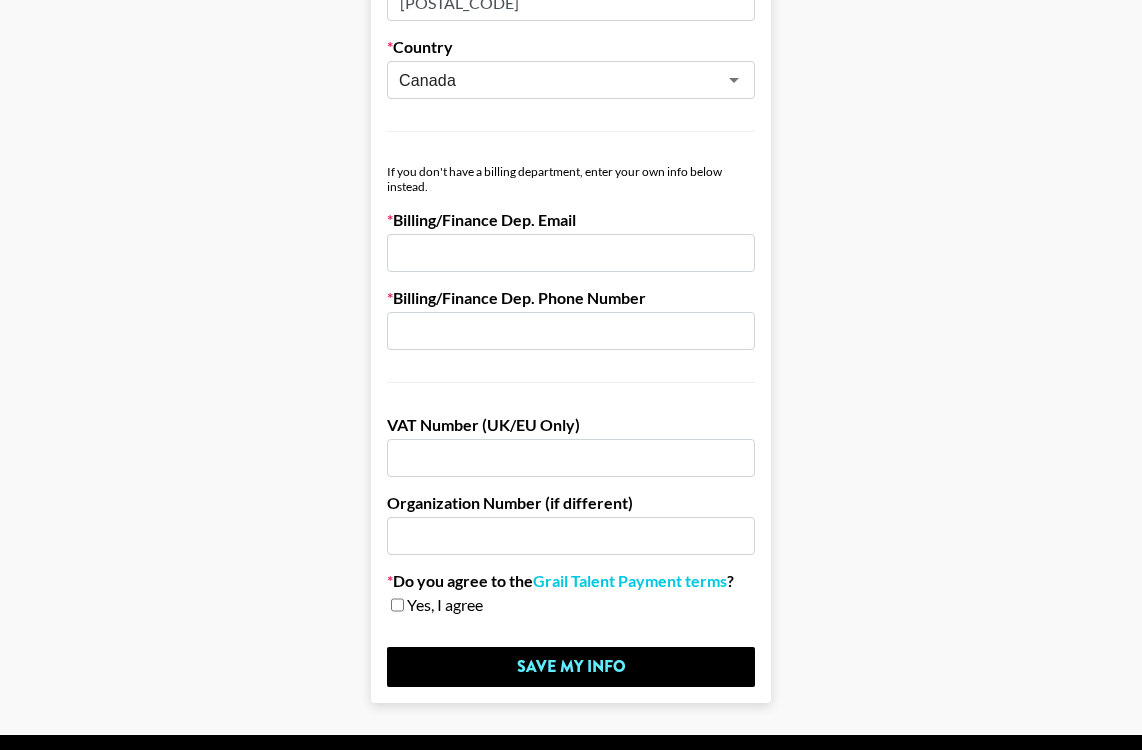 click at bounding box center [571, 253] 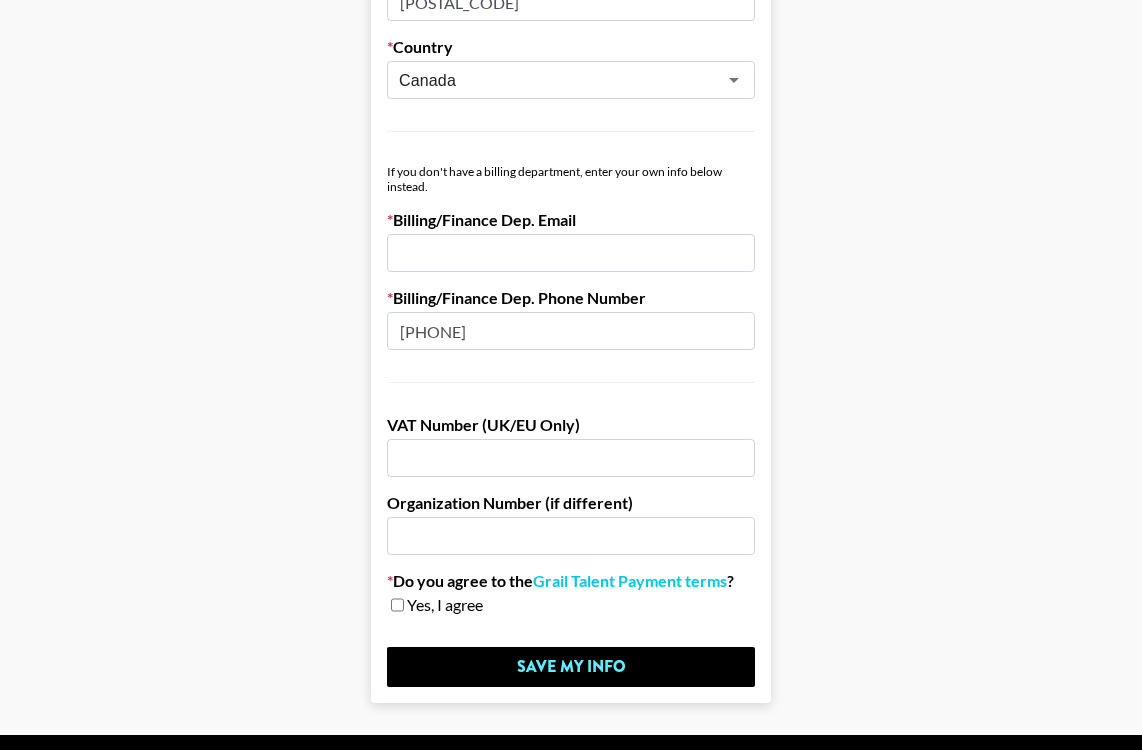 type on "[PHONE]" 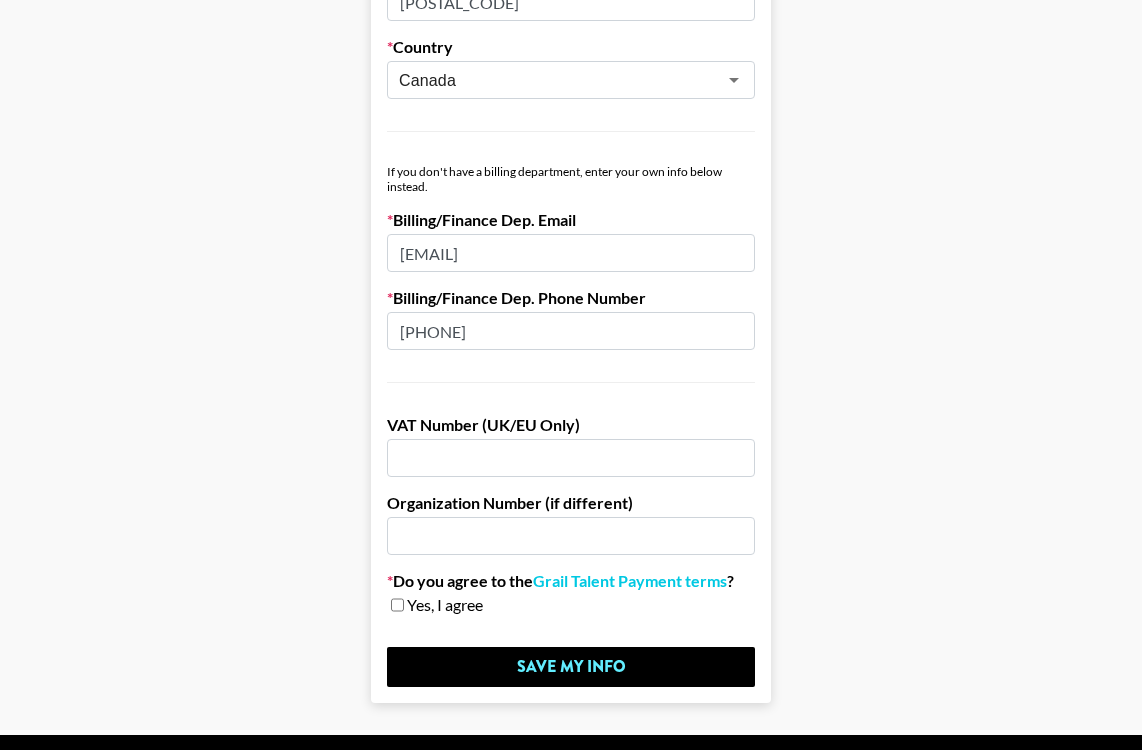 type on "[EMAIL]" 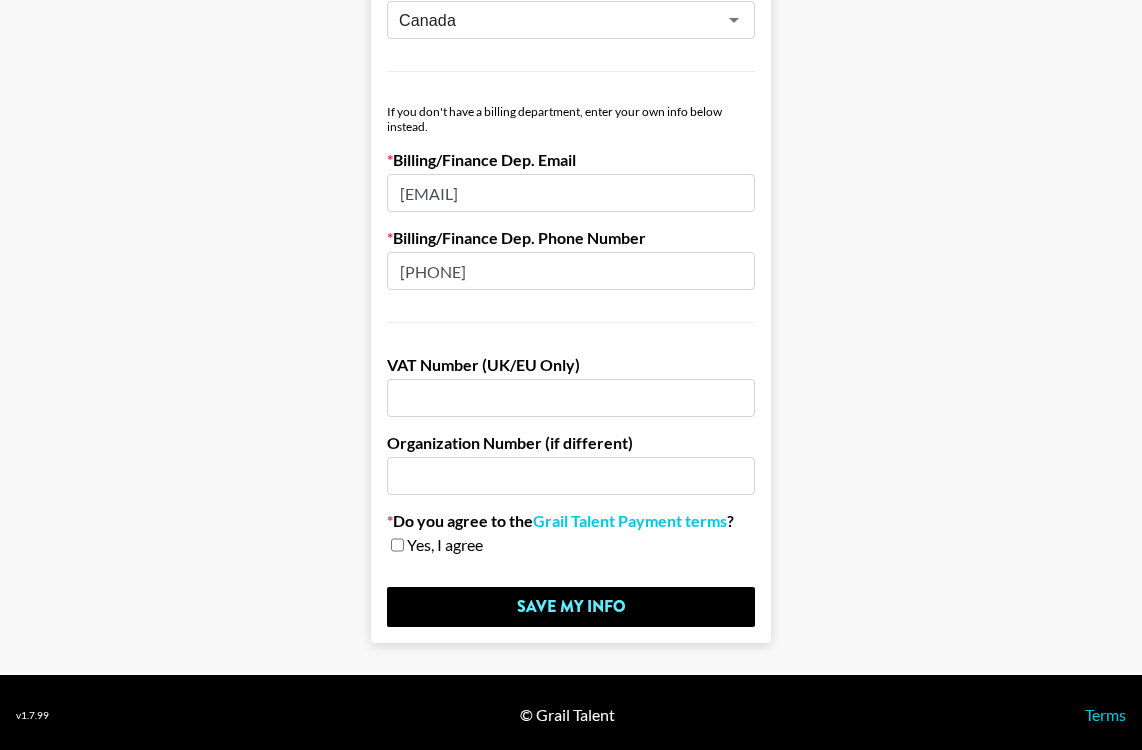 scroll, scrollTop: 1161, scrollLeft: 0, axis: vertical 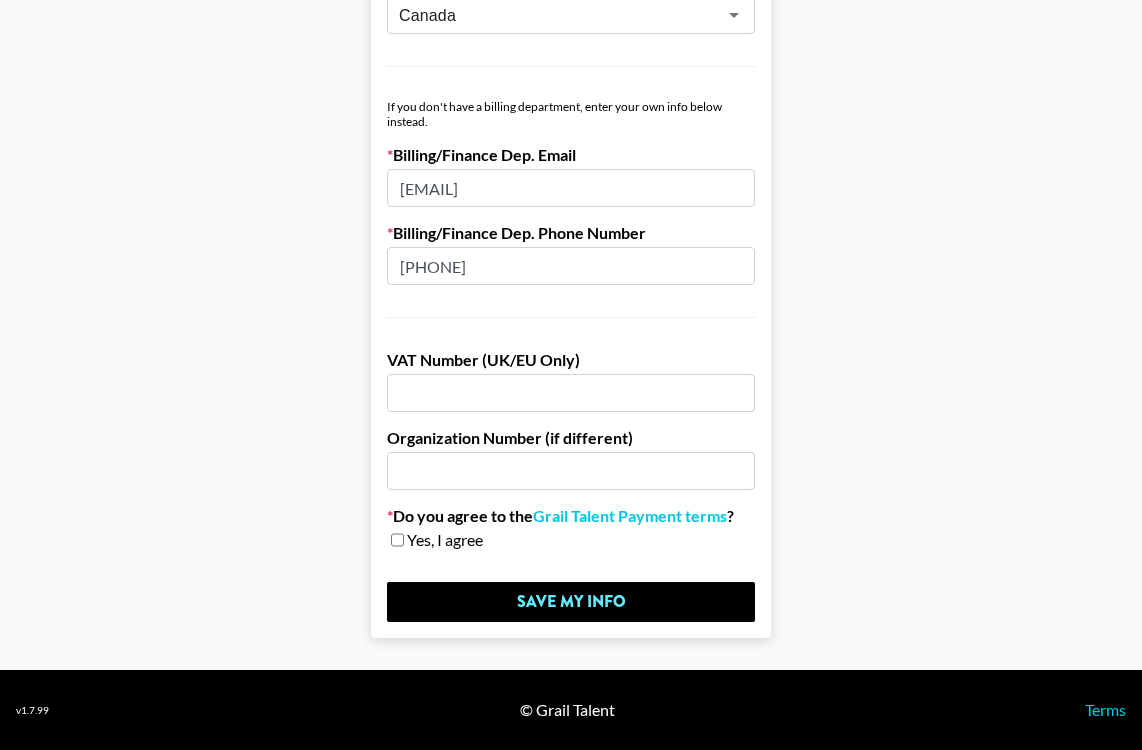 click on "First Name [FIRST] Last Name [LAST] Company Name Heads + Tales PR Registered Name (If Different) Trading Name (If Different) Company Sector Agency ​ Address Line 1 [NUMBER] [STREET] Address Line 2 [NUMBER] City/Town [CITY] State/Region [STATE] Zip/Postal Code [POSTAL_CODE] Country Canada ​ If you don't have a billing department, enter your own info below instead. Billing/Finance Dep. Email [EMAIL] Billing/Finance Dep. Phone Number [PHONE] VAT Number (UK/EU Only) Organization Number (if different) Do you agree to the Grail Talent Payment terms ? Yes, I agree Save My Info" at bounding box center (571, -206) 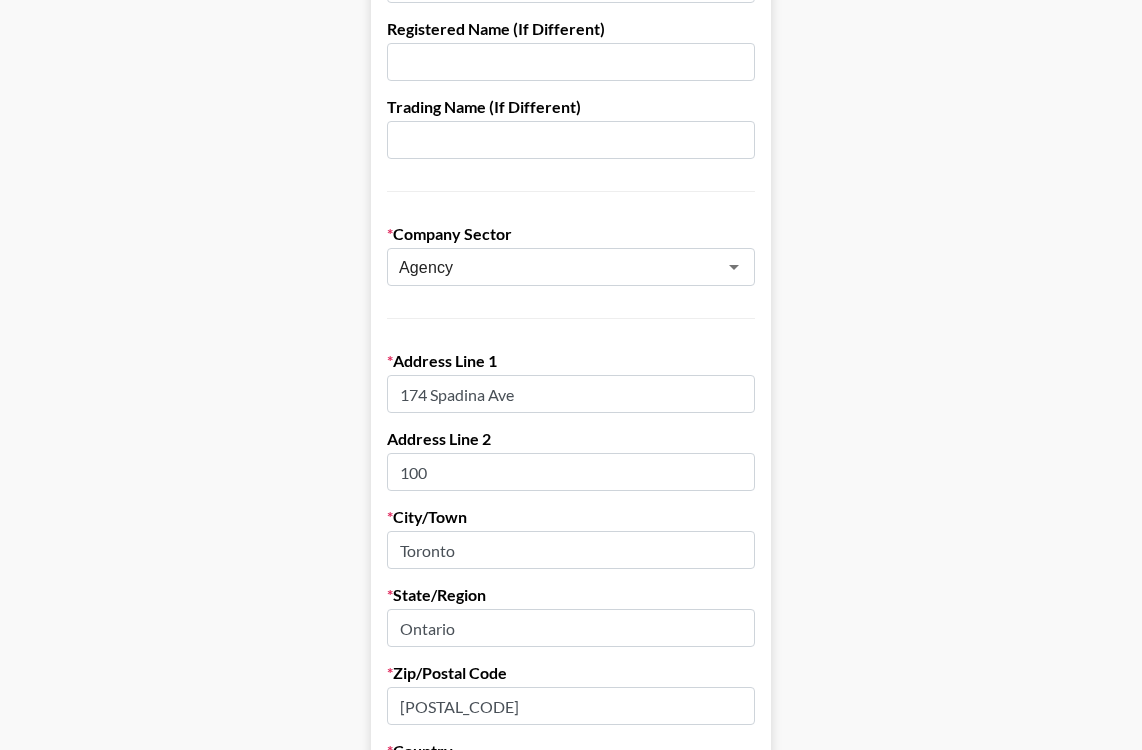 scroll, scrollTop: 1161, scrollLeft: 0, axis: vertical 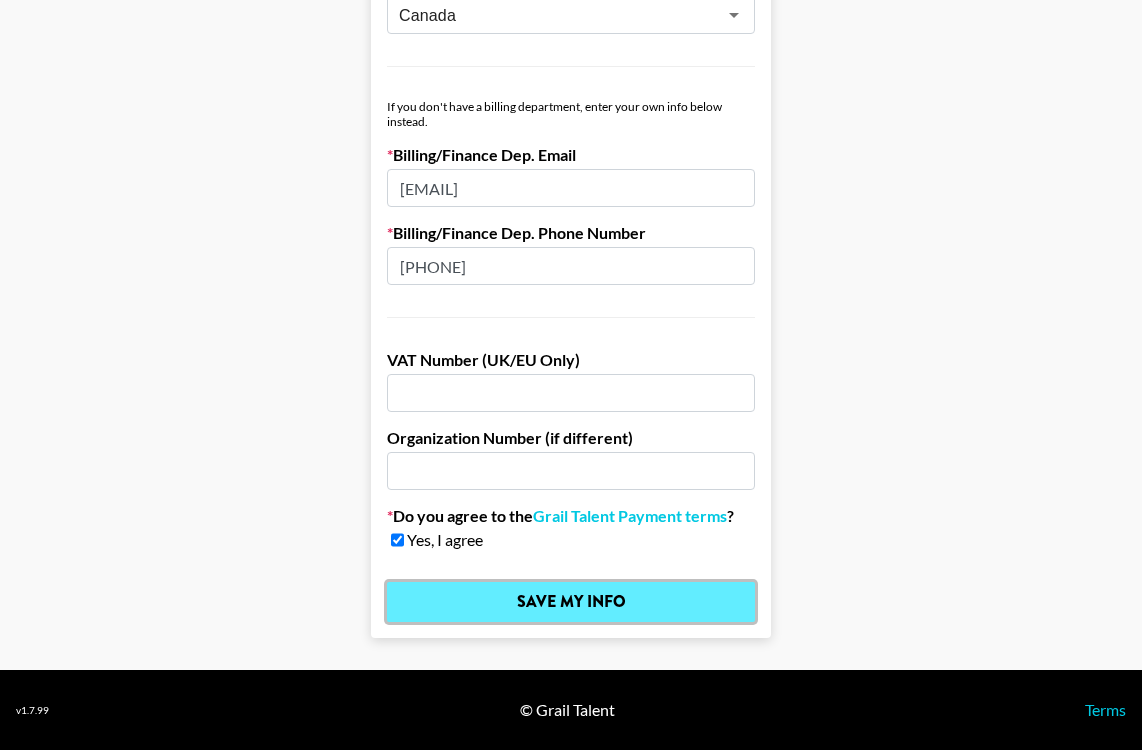 click on "Save My Info" at bounding box center [571, 602] 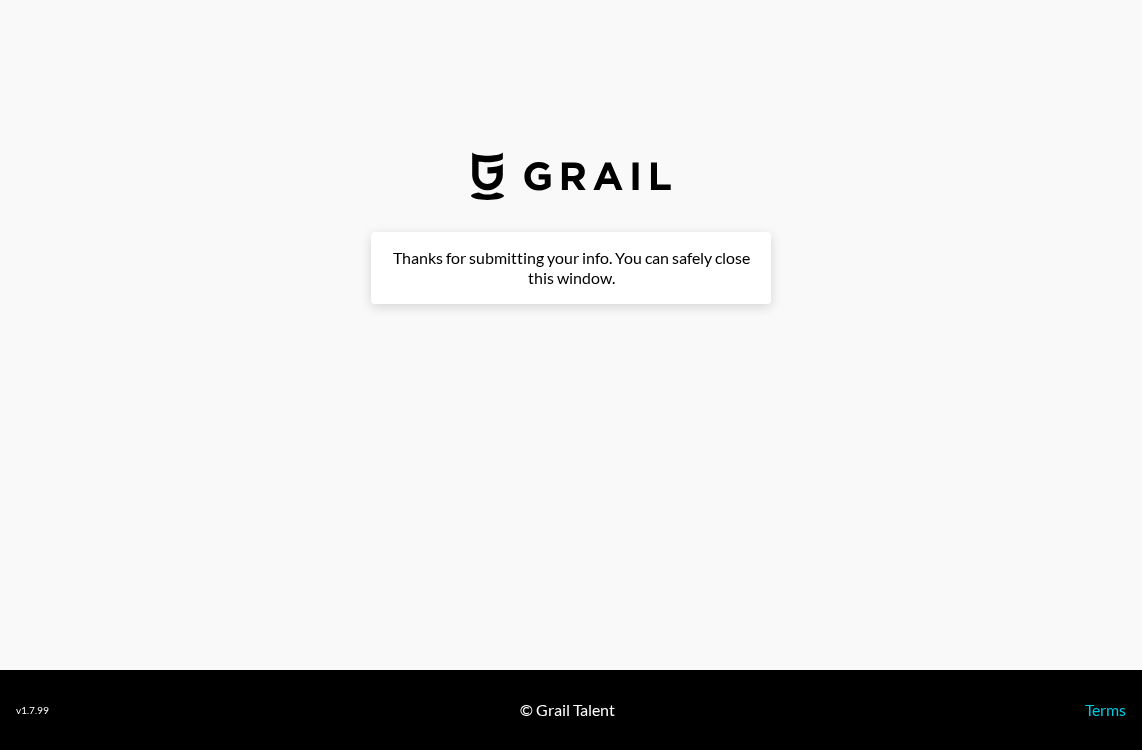 scroll, scrollTop: 0, scrollLeft: 0, axis: both 